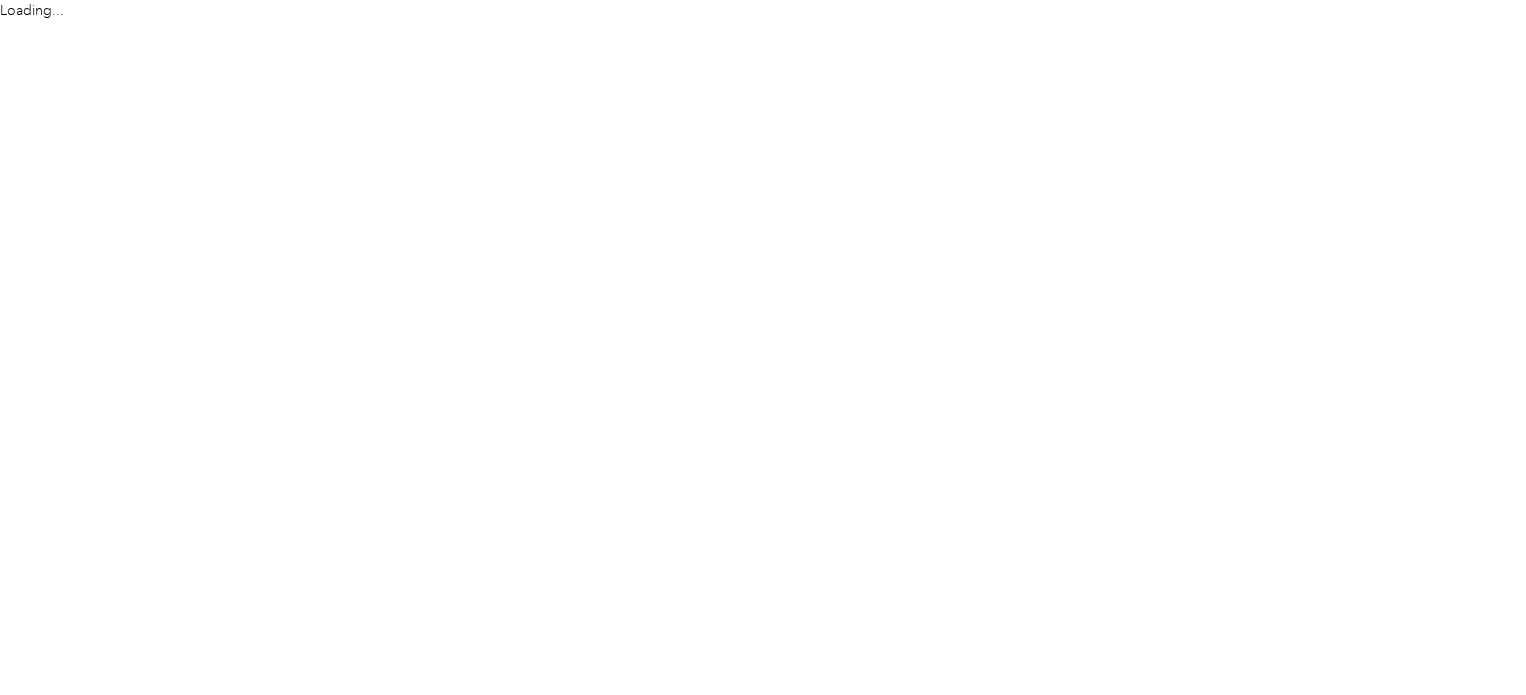 scroll, scrollTop: 0, scrollLeft: 0, axis: both 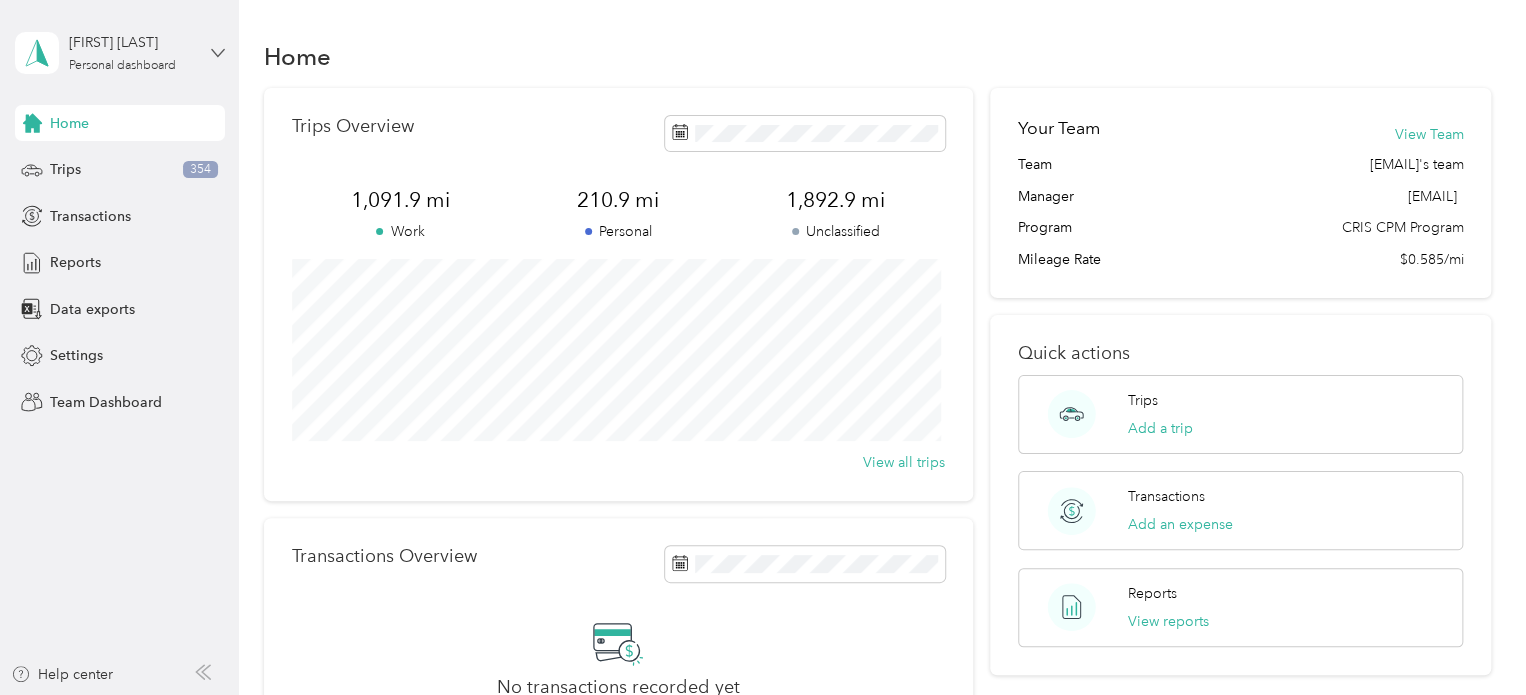 click 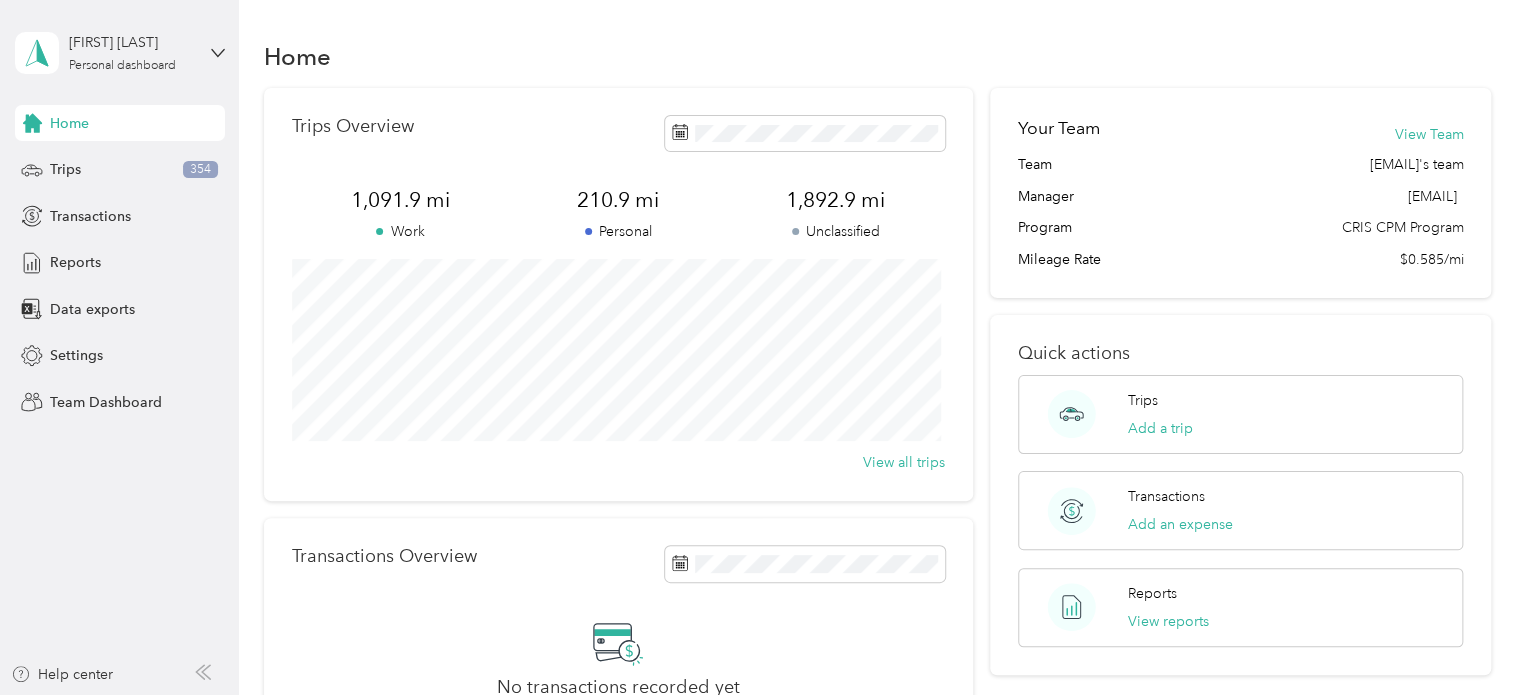 click on "Team dashboard Personal dashboard Log out" at bounding box center [167, 207] 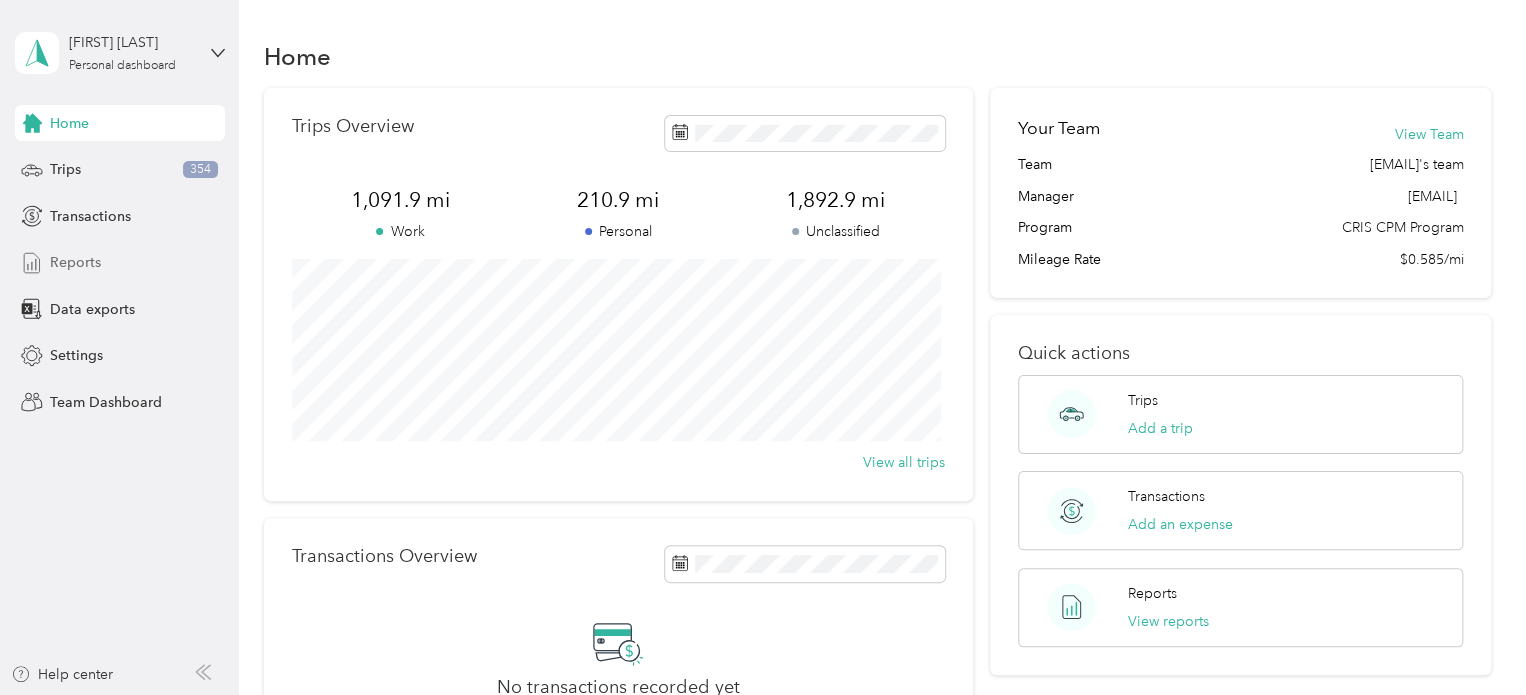 click on "Reports" at bounding box center (75, 262) 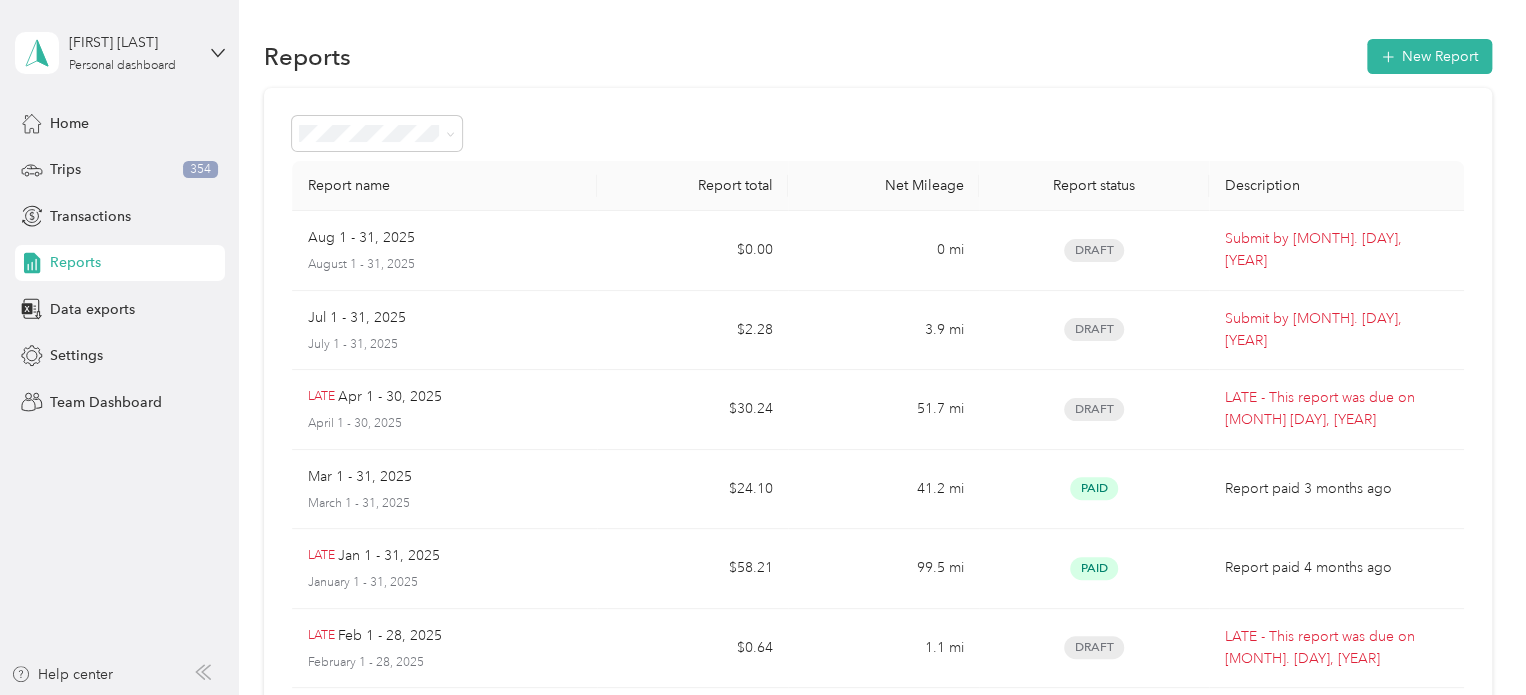 click on "[FIRST] [LAST] Personal dashboard" at bounding box center [120, 53] 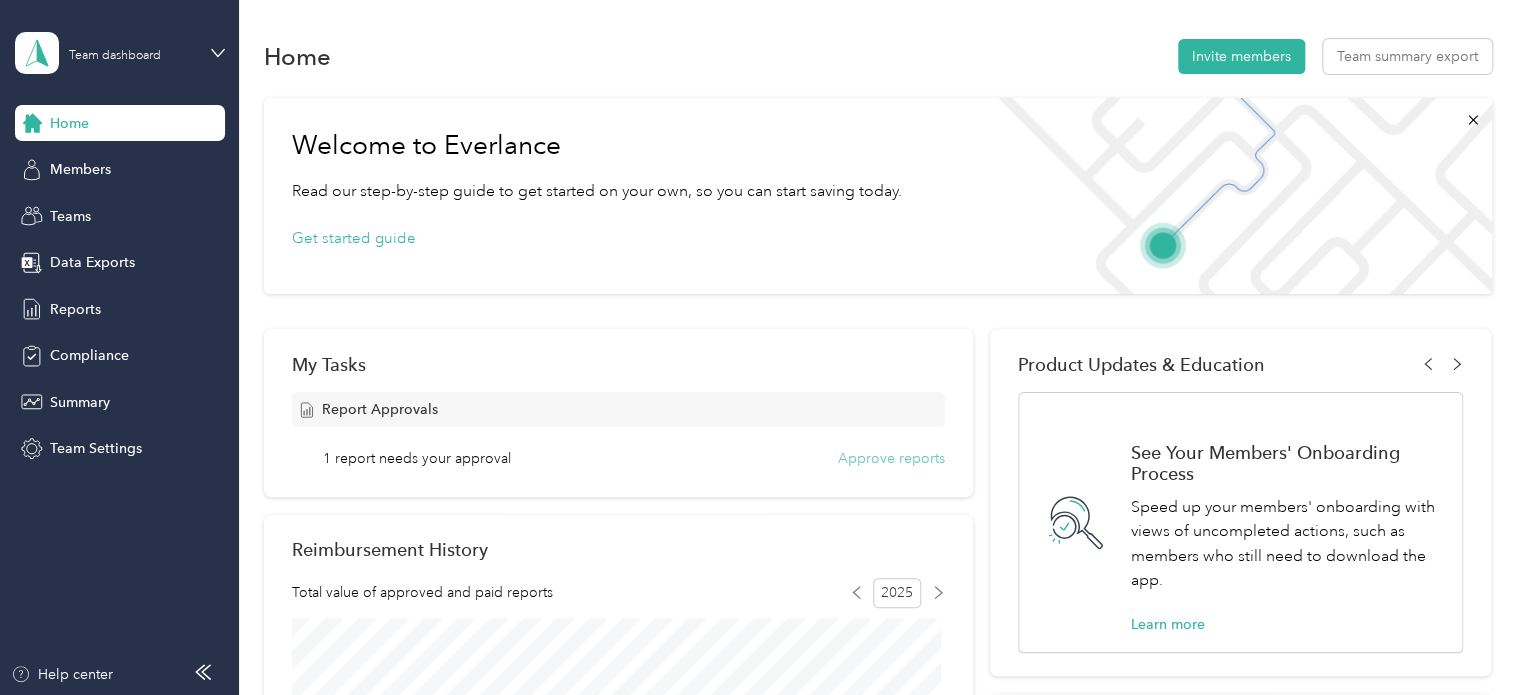 click on "Approve reports" at bounding box center [891, 458] 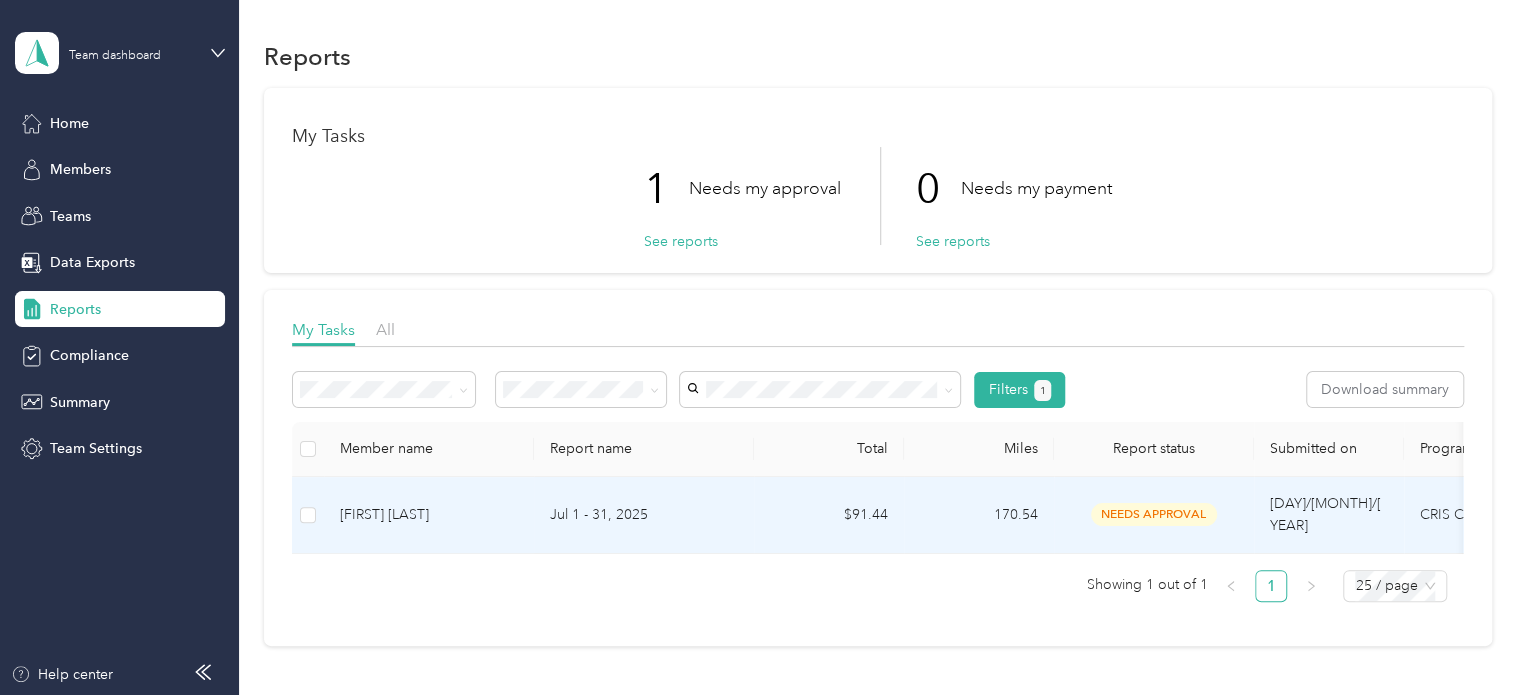 click at bounding box center [308, 515] 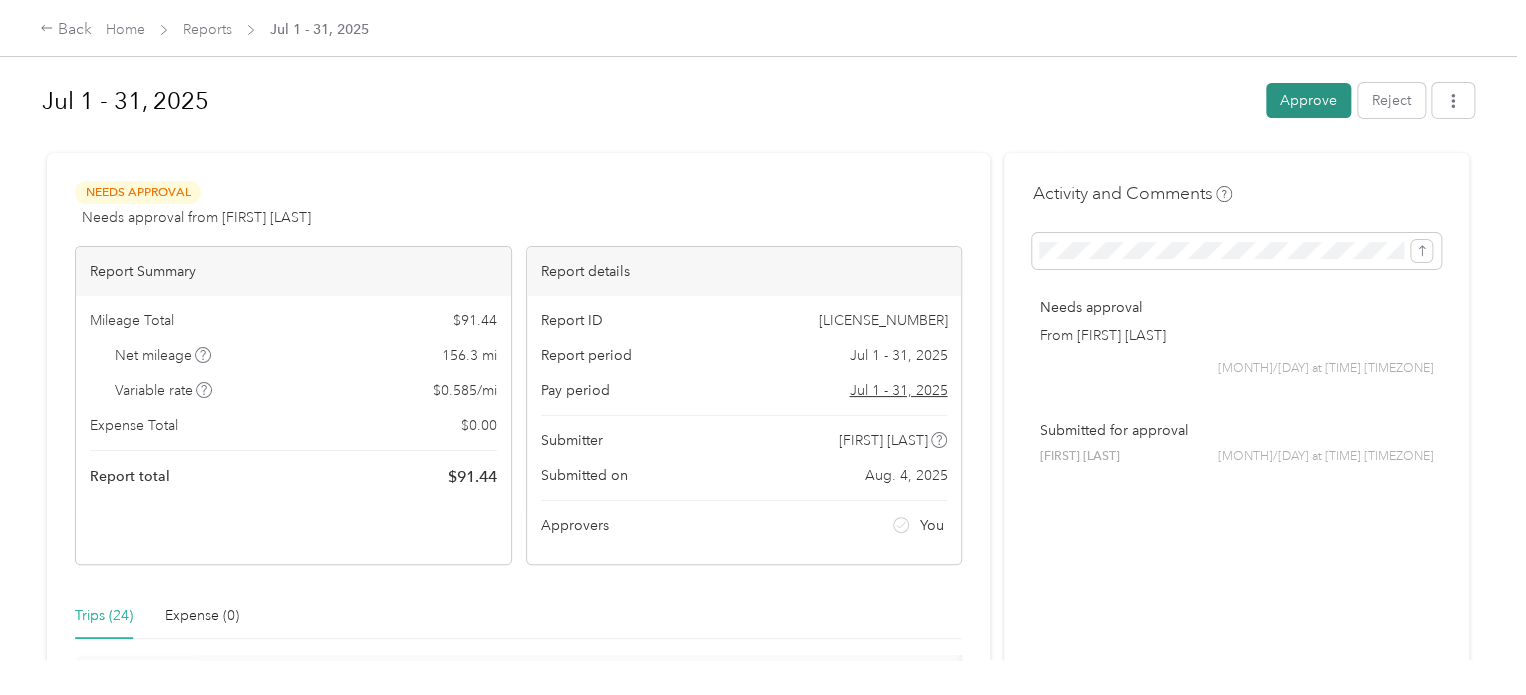 click on "Approve" at bounding box center (1308, 100) 